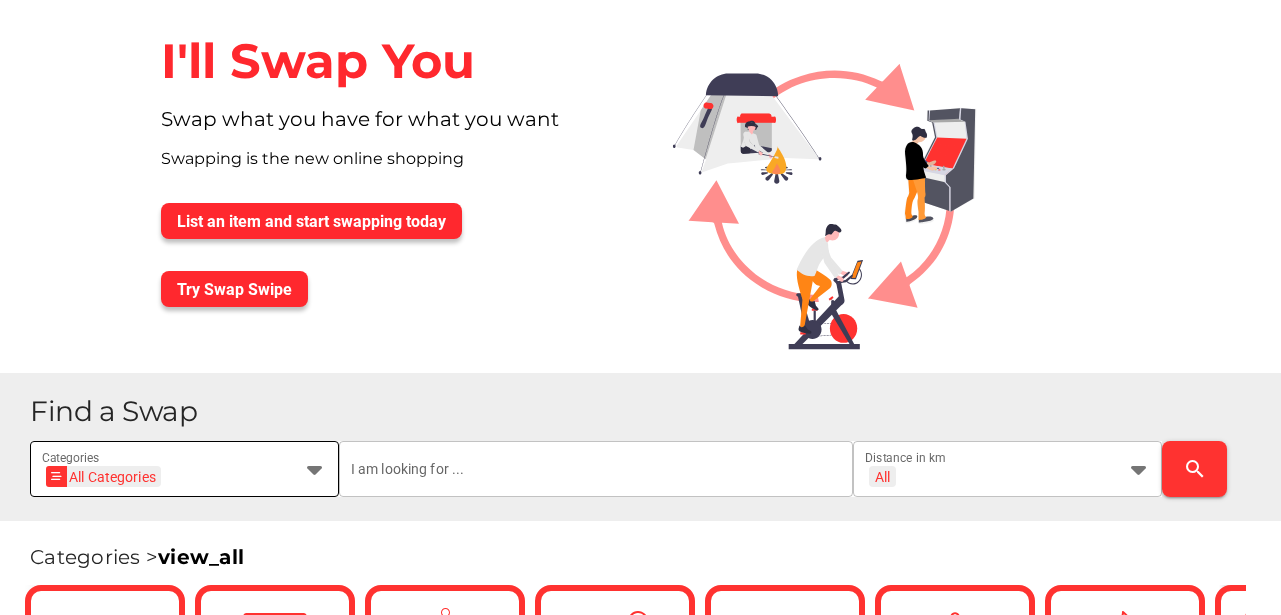 scroll, scrollTop: 0, scrollLeft: 0, axis: both 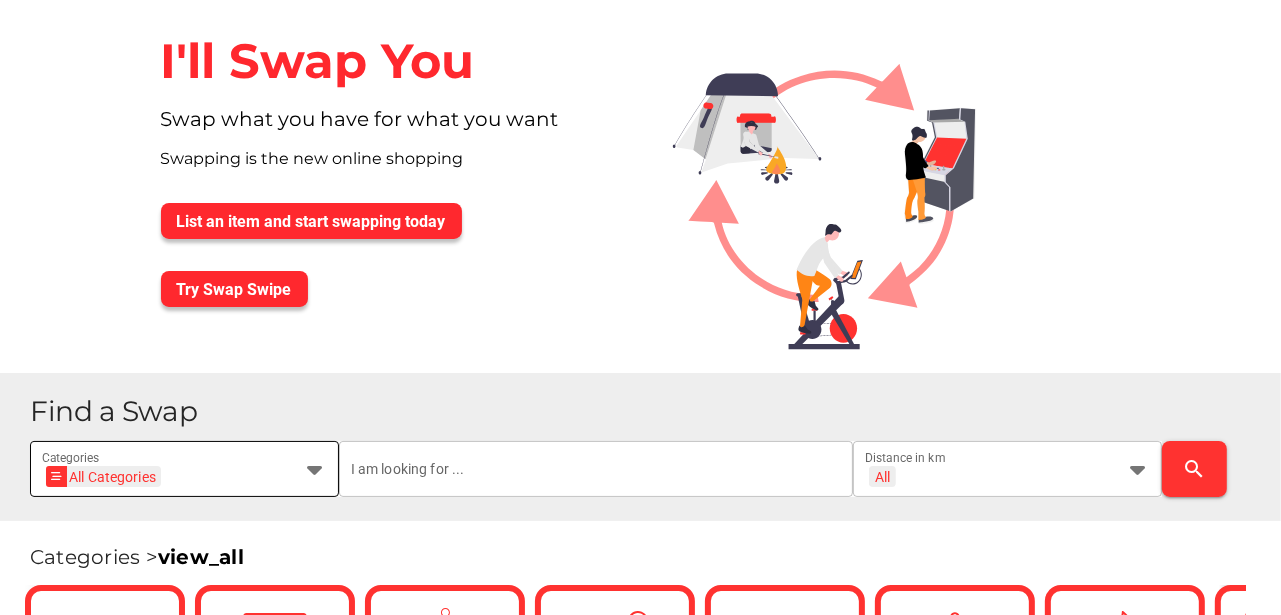 click at bounding box center (315, 469) 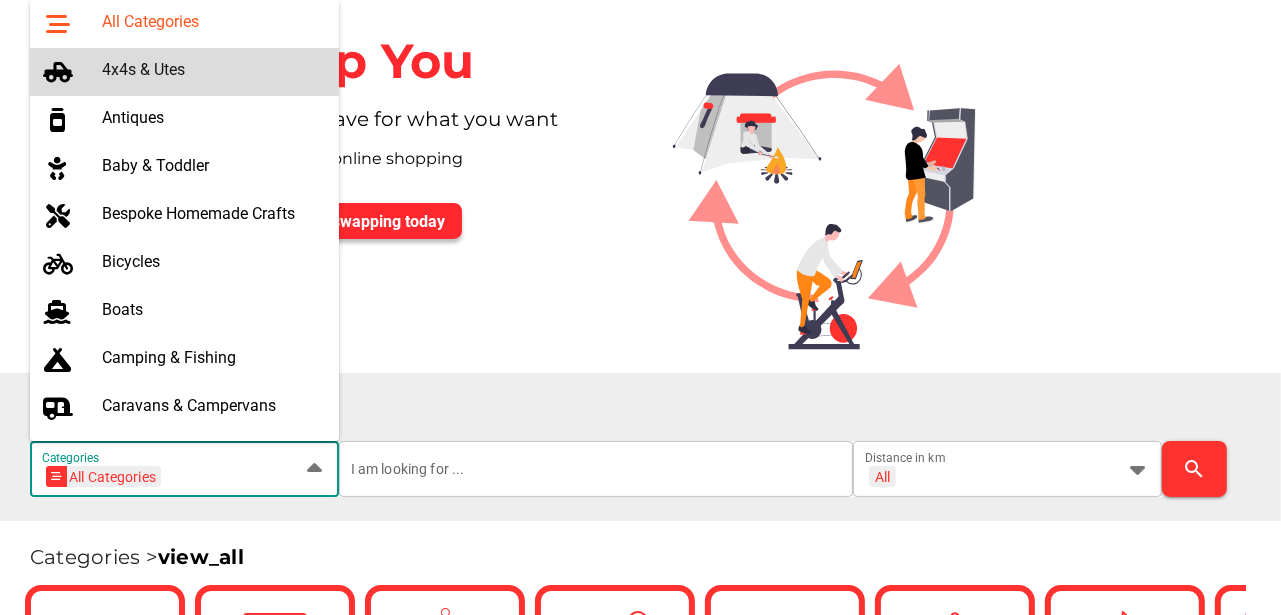 click on "4x4s & Utes" at bounding box center [212, 69] 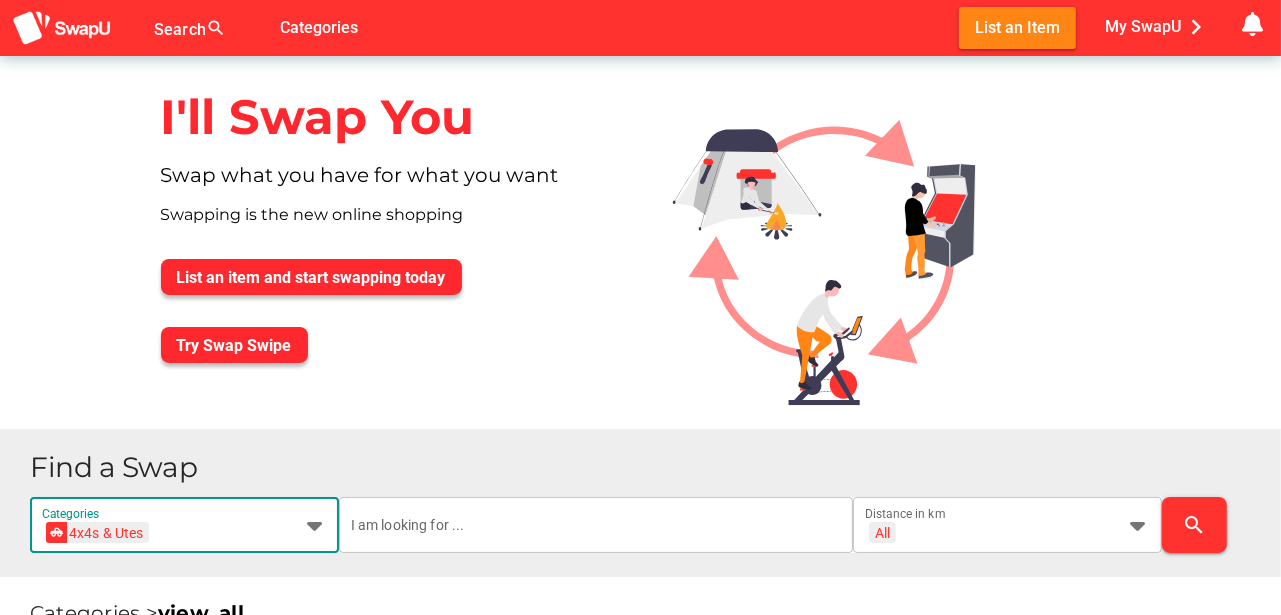 scroll, scrollTop: 0, scrollLeft: 73, axis: horizontal 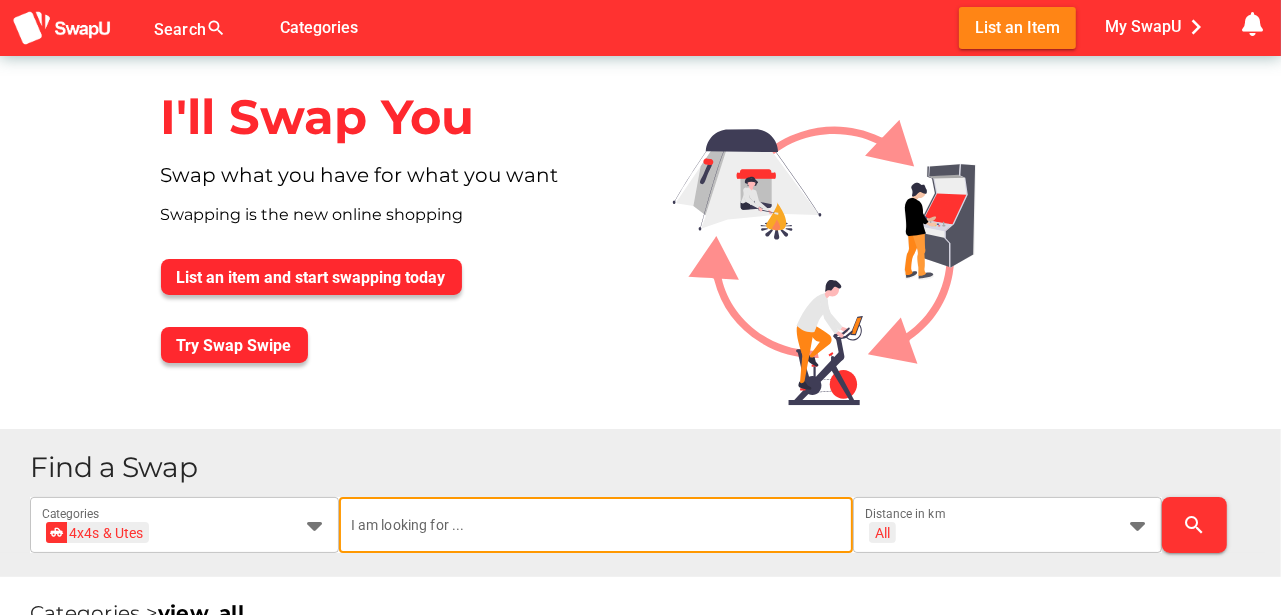 click at bounding box center [596, 525] 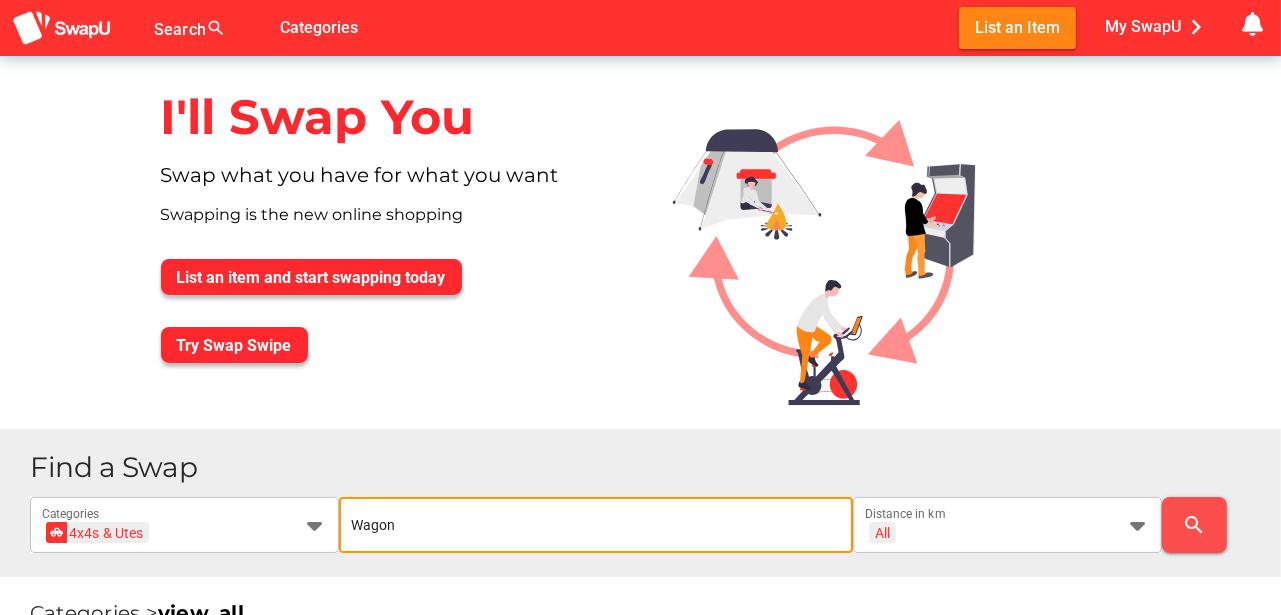 type on "Wagon" 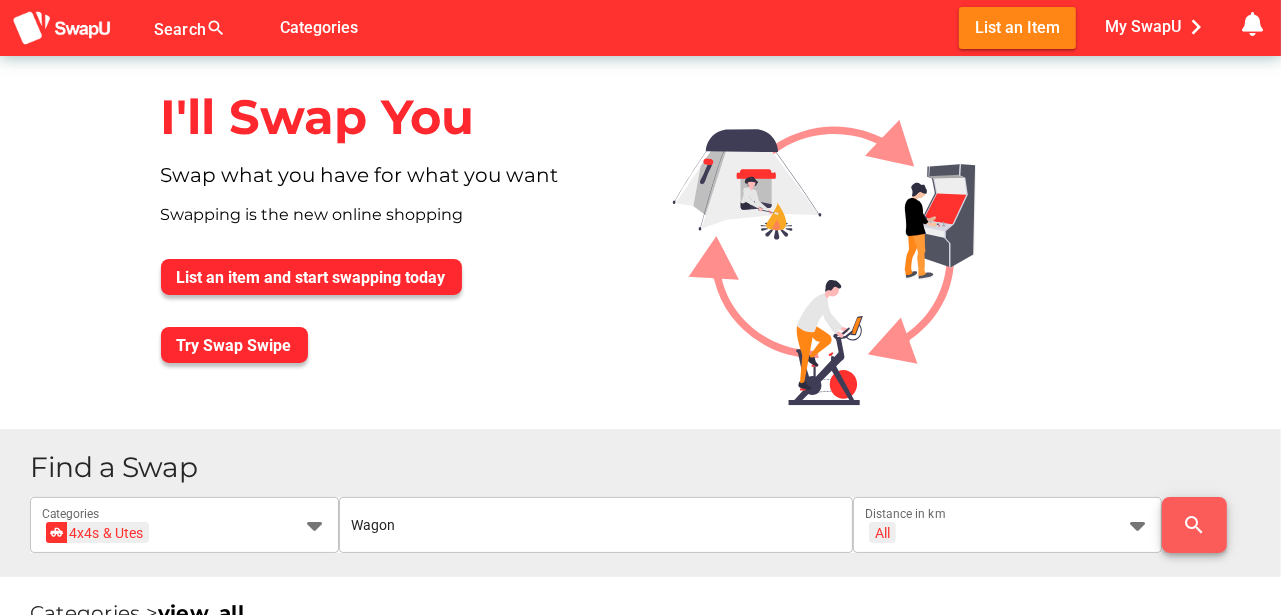 click on "search" at bounding box center (1195, 525) 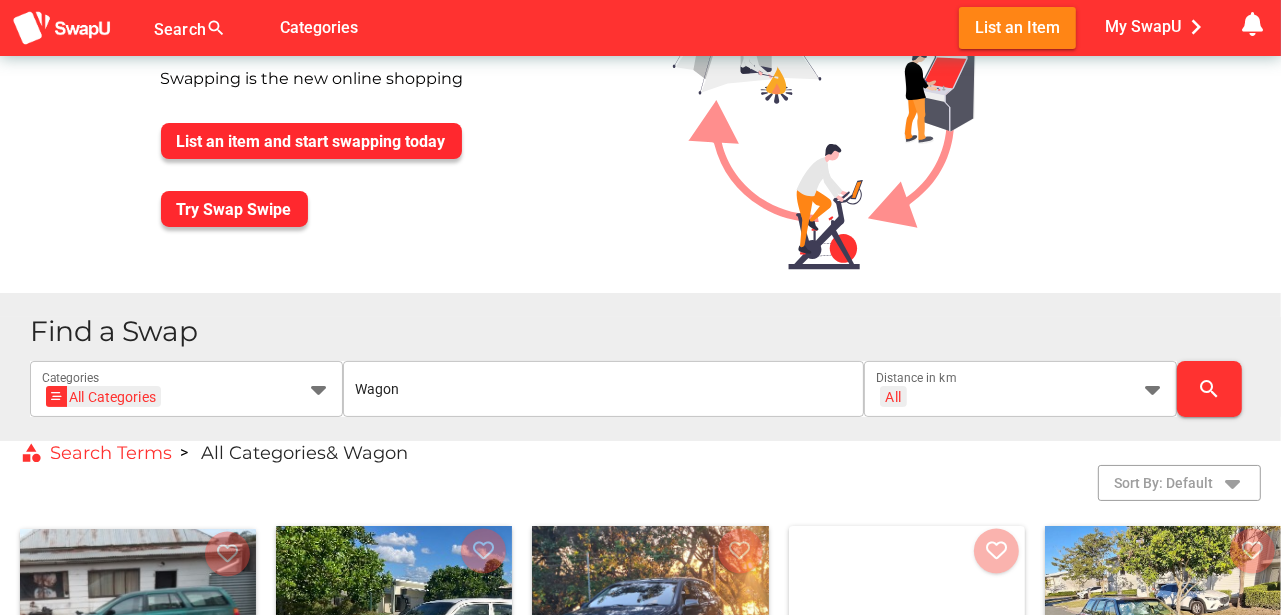 scroll, scrollTop: 100, scrollLeft: 0, axis: vertical 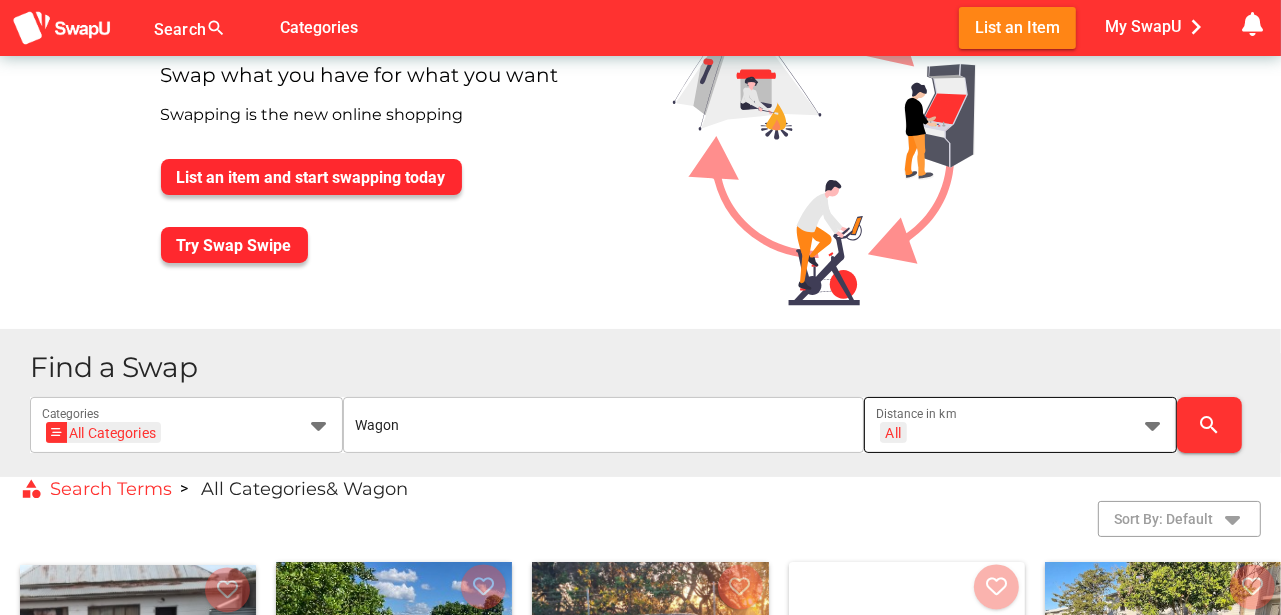 click at bounding box center (1153, 425) 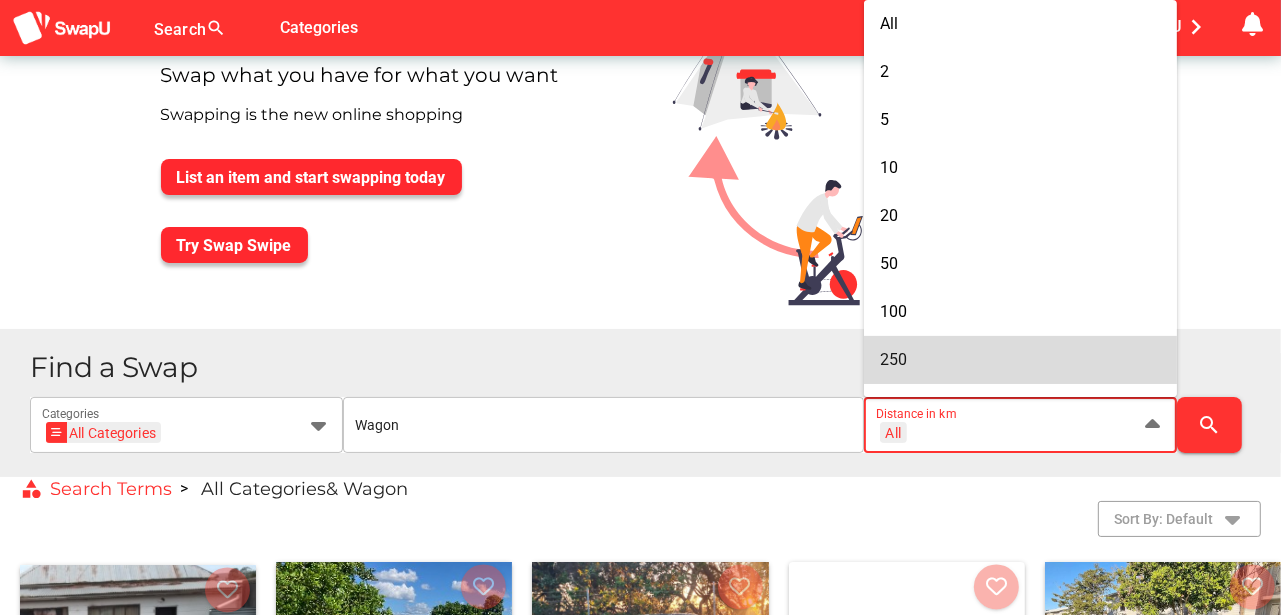 click on "250" at bounding box center (893, 359) 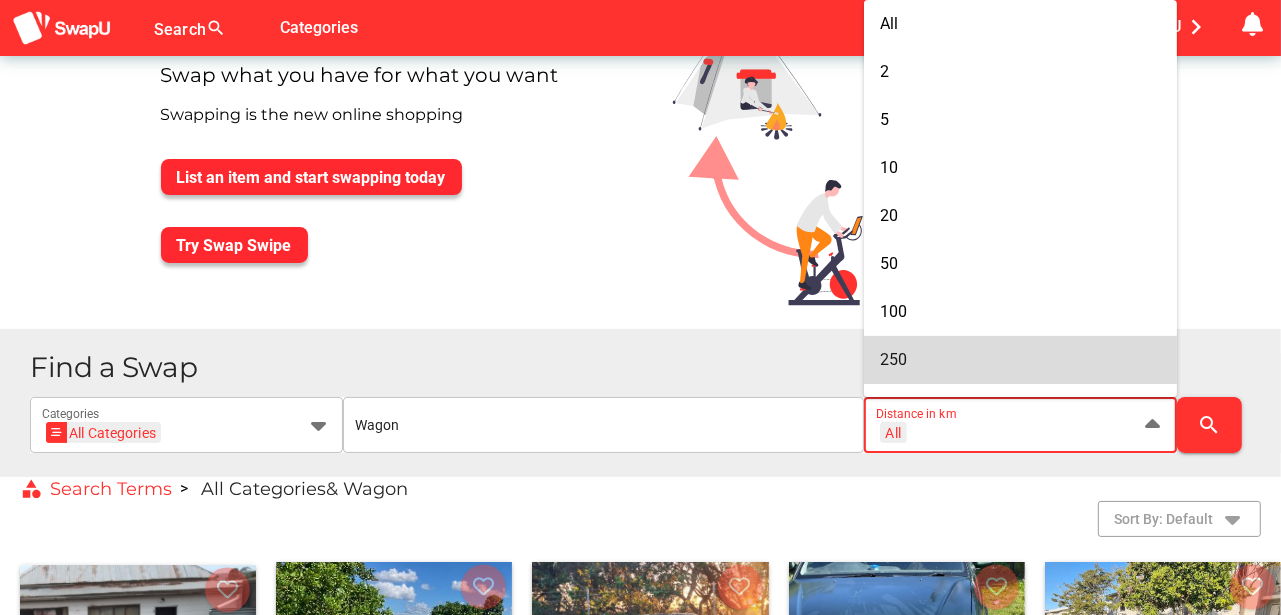 type on "+ 250  km" 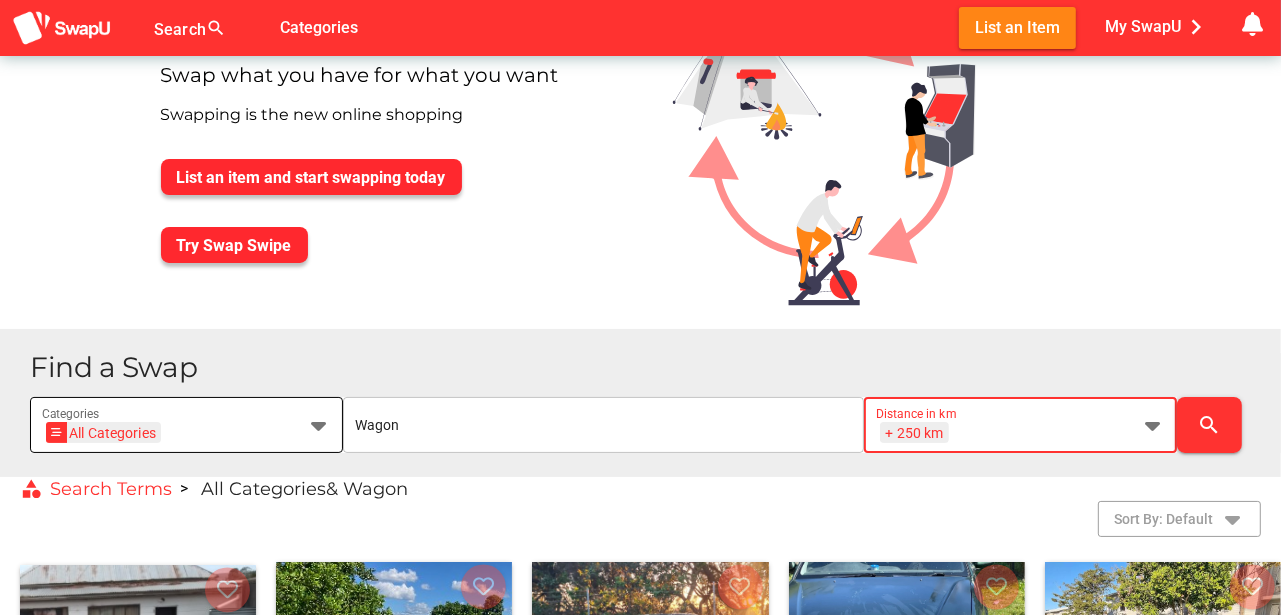 scroll, scrollTop: 0, scrollLeft: 0, axis: both 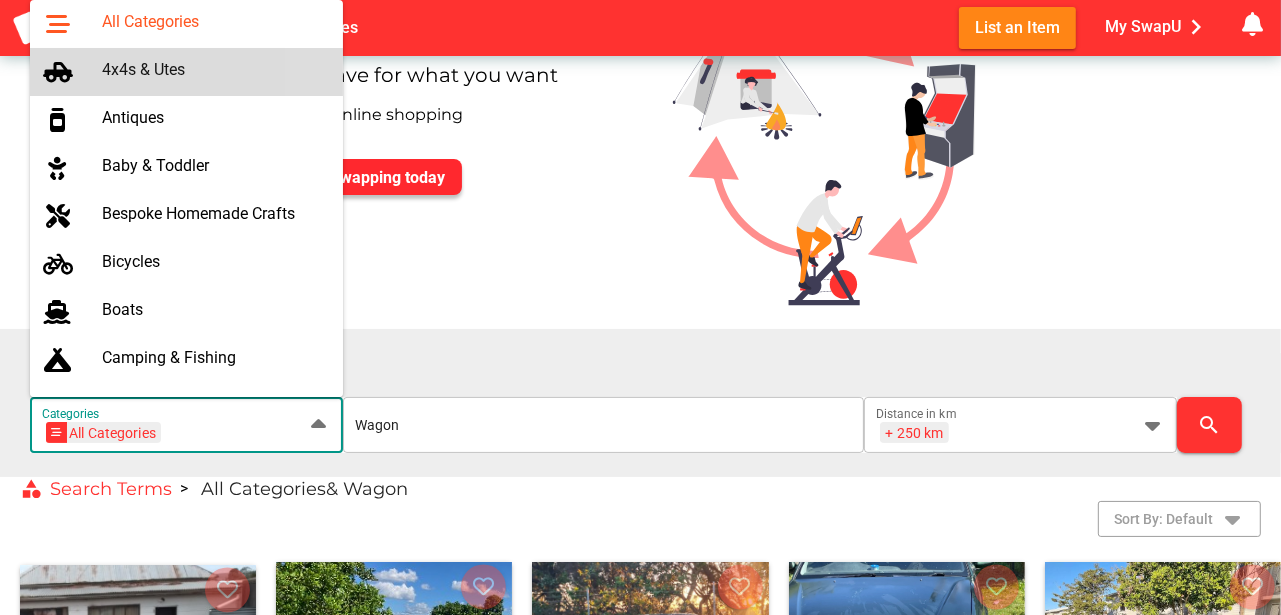 click on "4x4s & Utes" at bounding box center [214, 69] 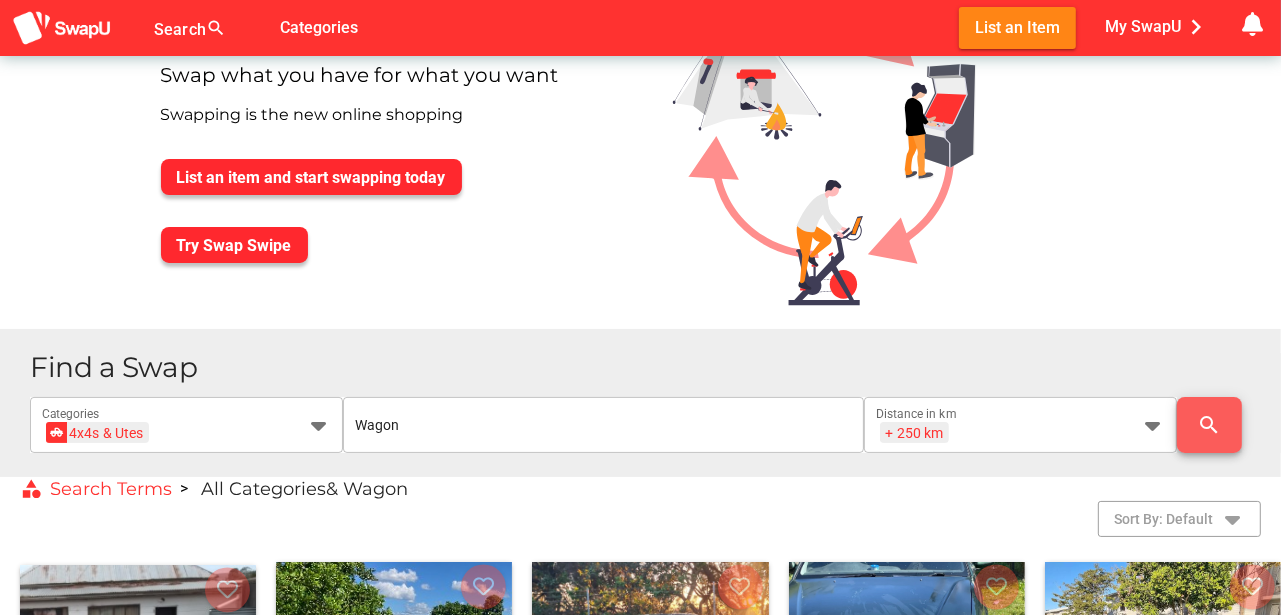 scroll, scrollTop: 0, scrollLeft: 0, axis: both 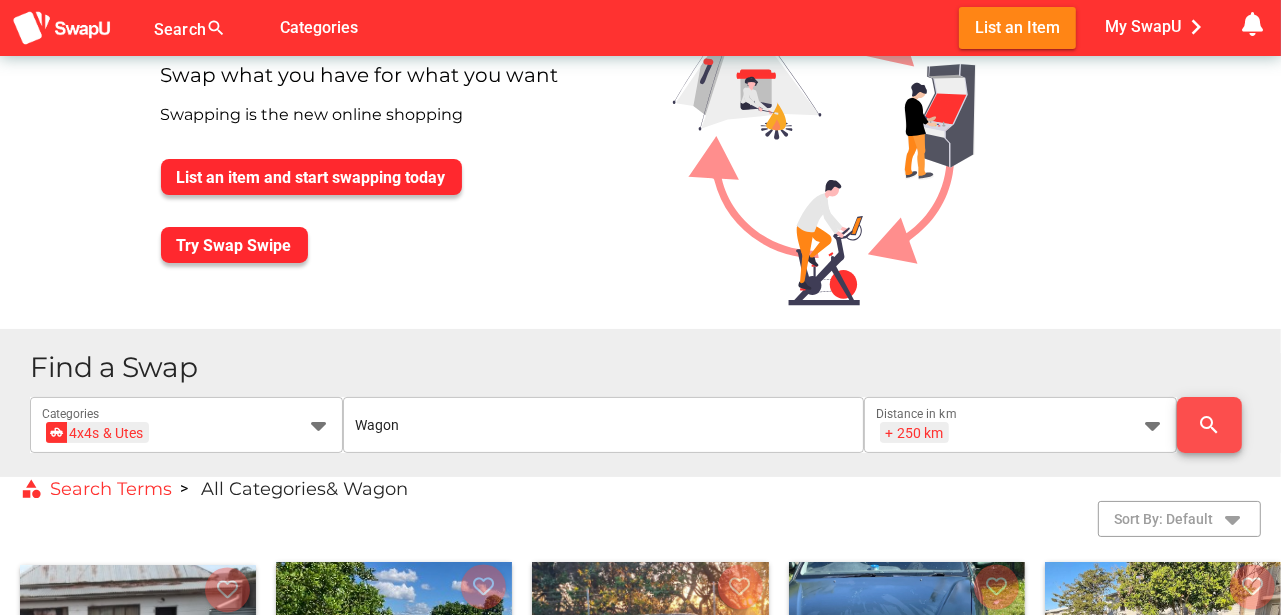 click on "search" at bounding box center [1209, 425] 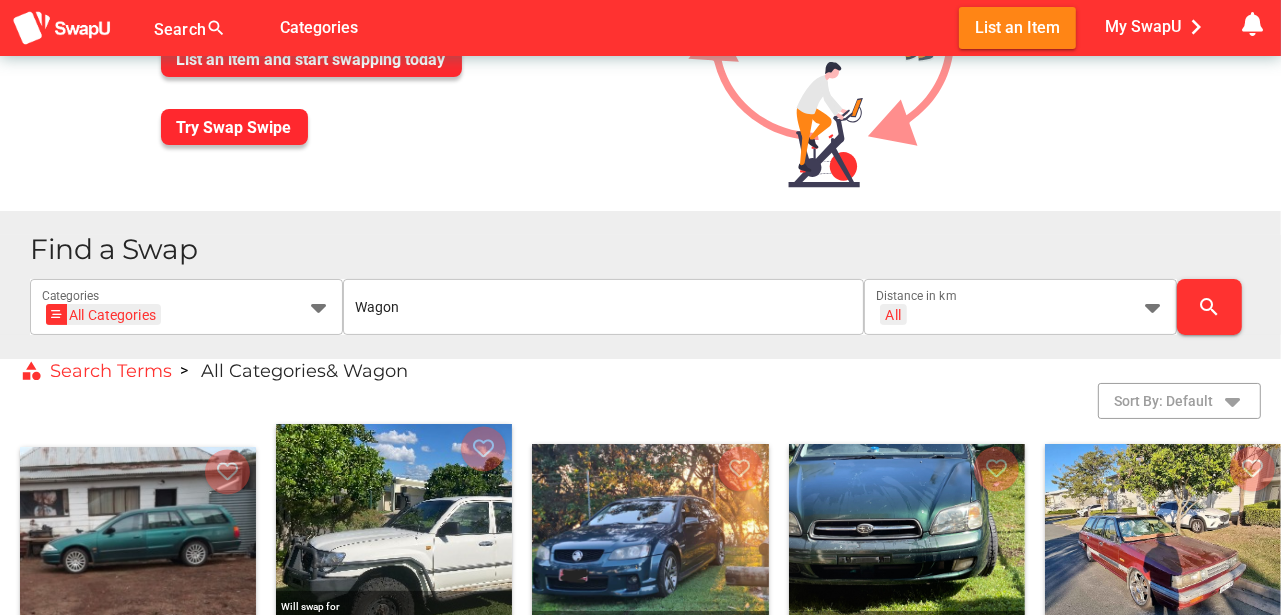 scroll, scrollTop: 200, scrollLeft: 0, axis: vertical 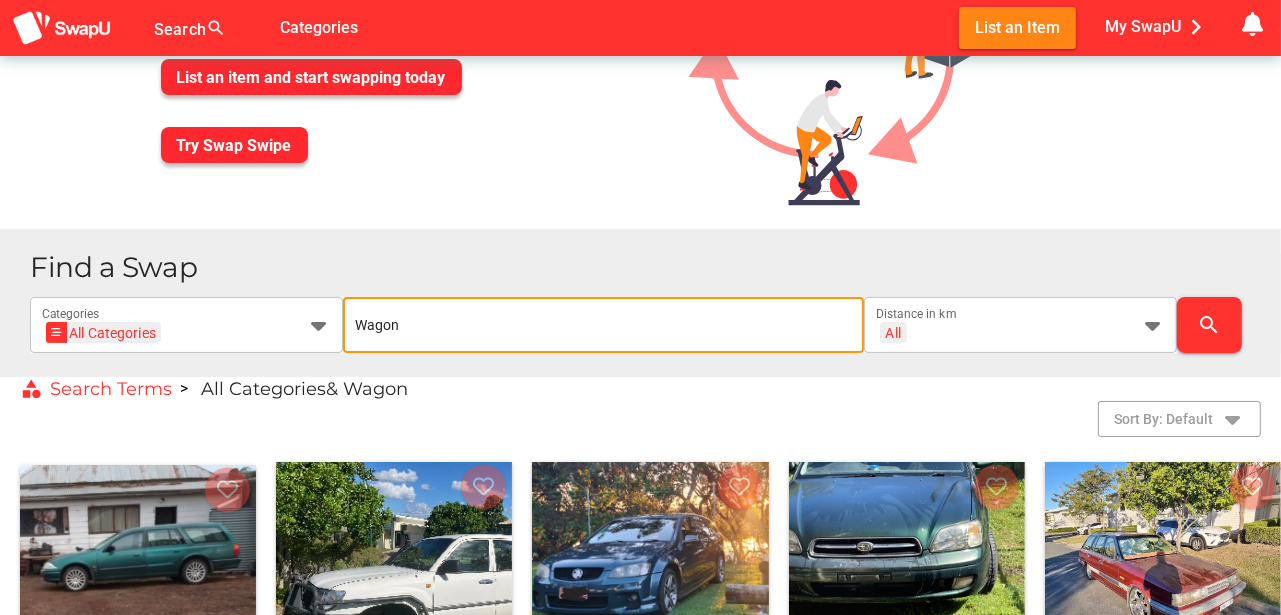 click on "Wagon" at bounding box center [603, 325] 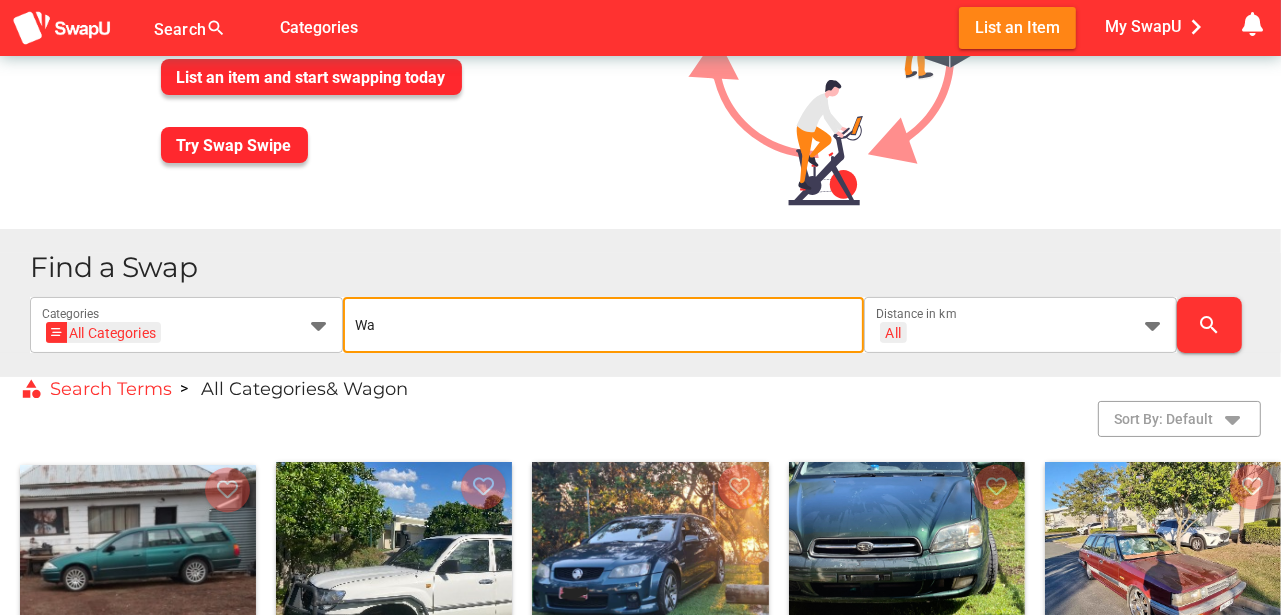 type on "W" 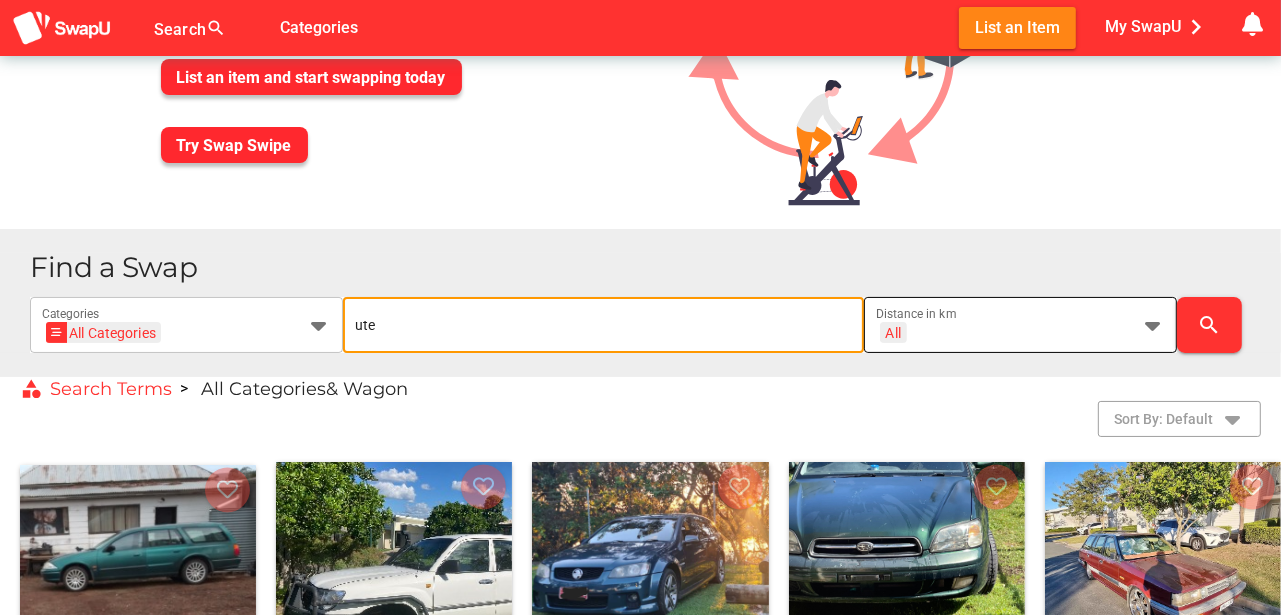 type on "ute" 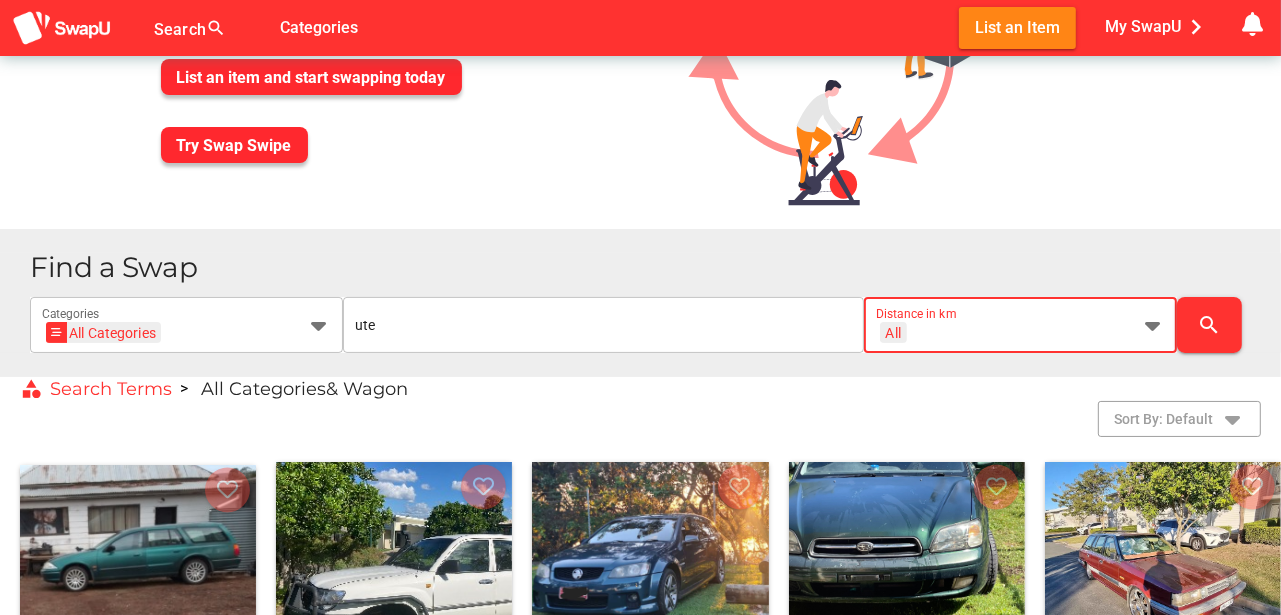 click at bounding box center (1153, 325) 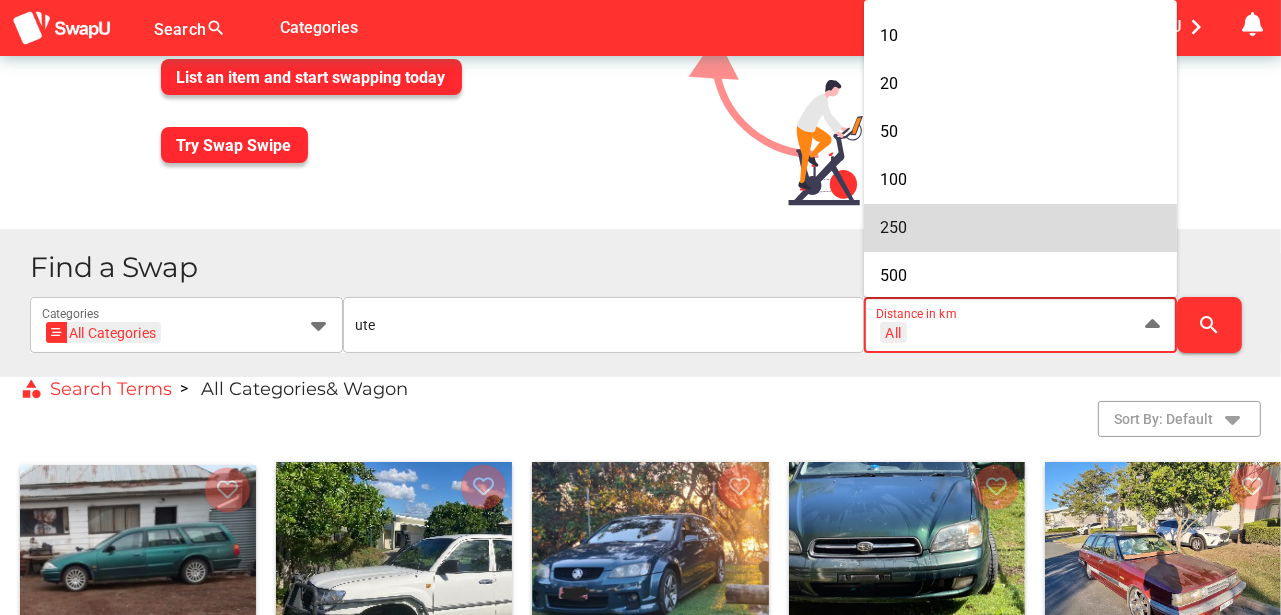 scroll, scrollTop: 135, scrollLeft: 0, axis: vertical 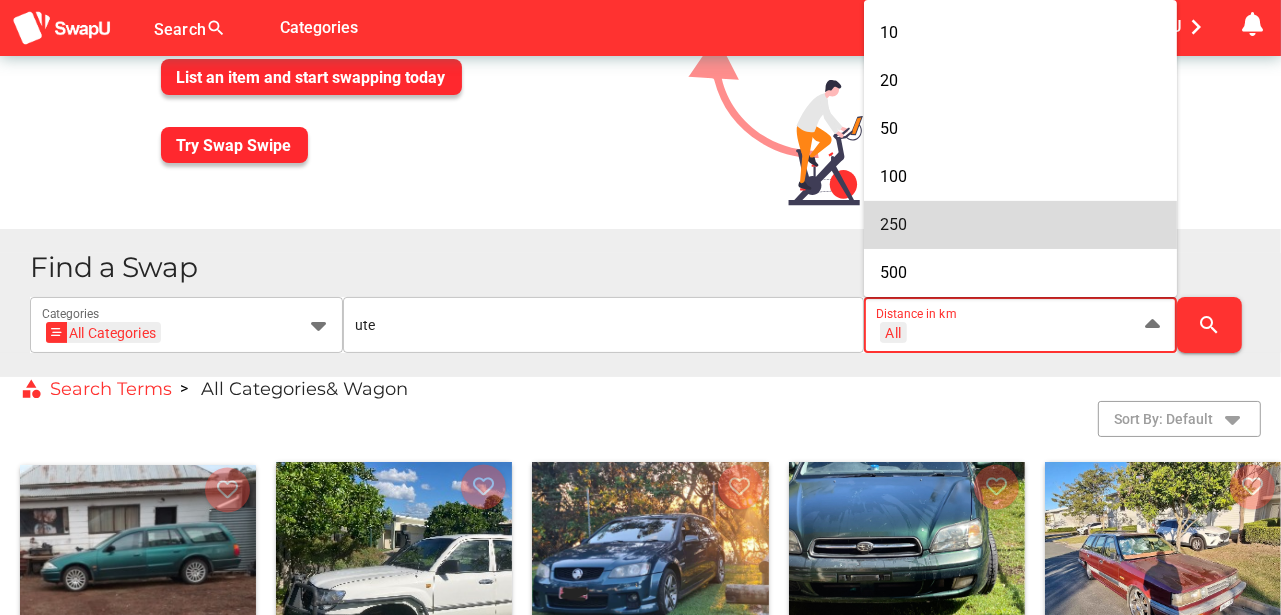 click on "250" at bounding box center (1020, 224) 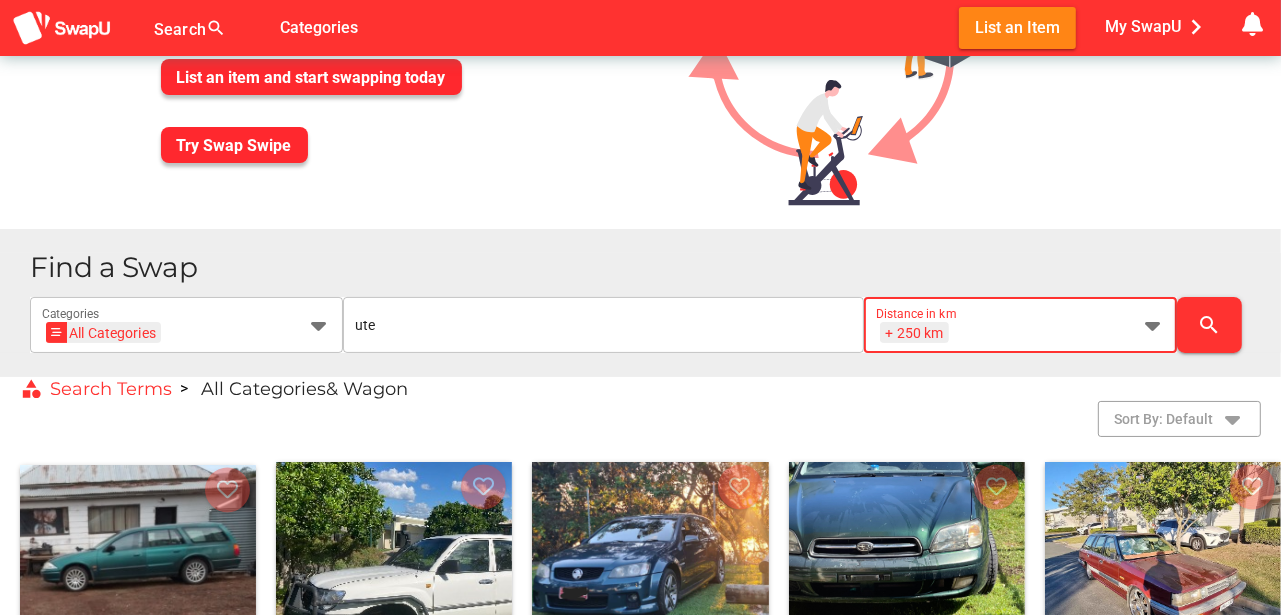 scroll, scrollTop: 0, scrollLeft: 26, axis: horizontal 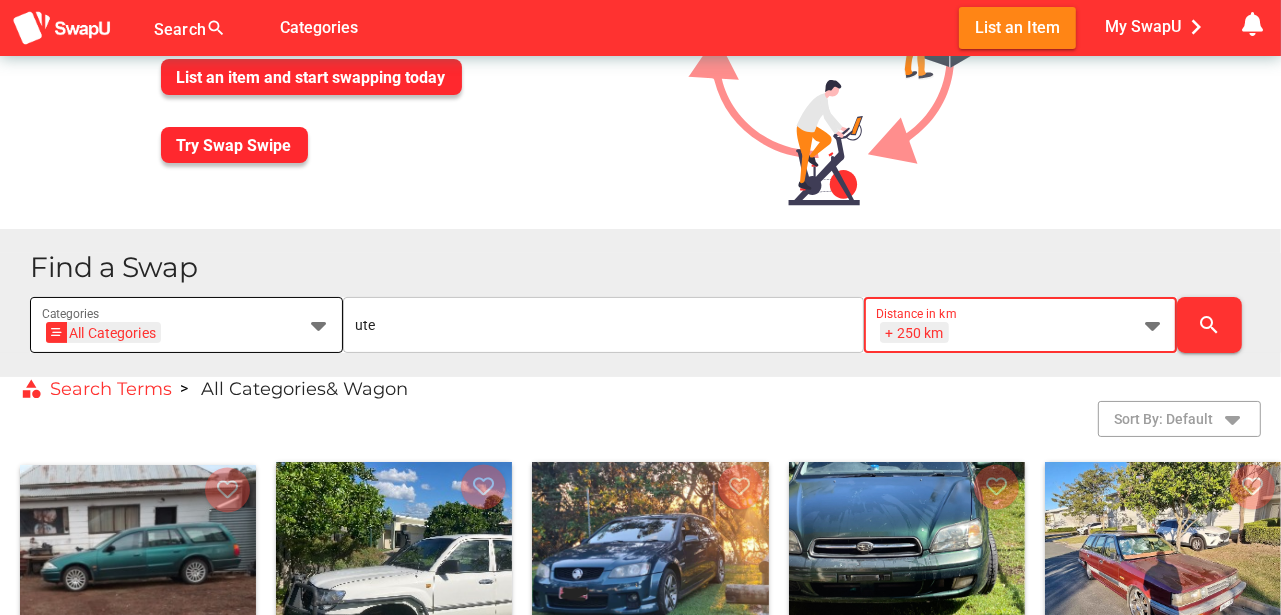 click at bounding box center [319, 325] 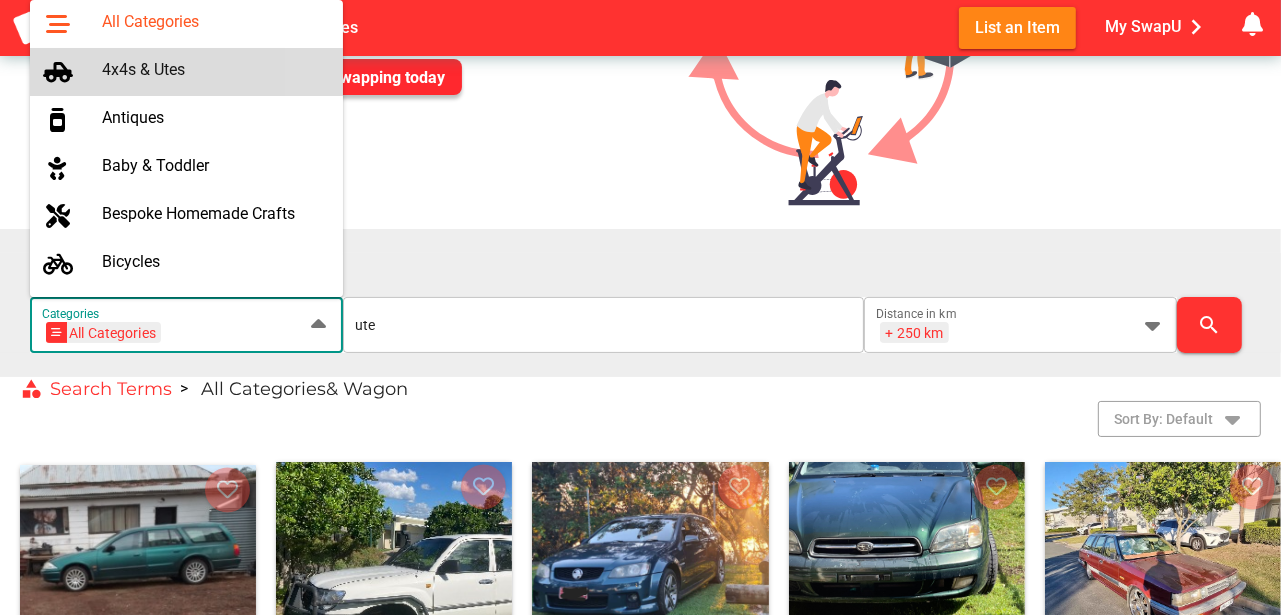 click on "4x4s & Utes" at bounding box center (214, 69) 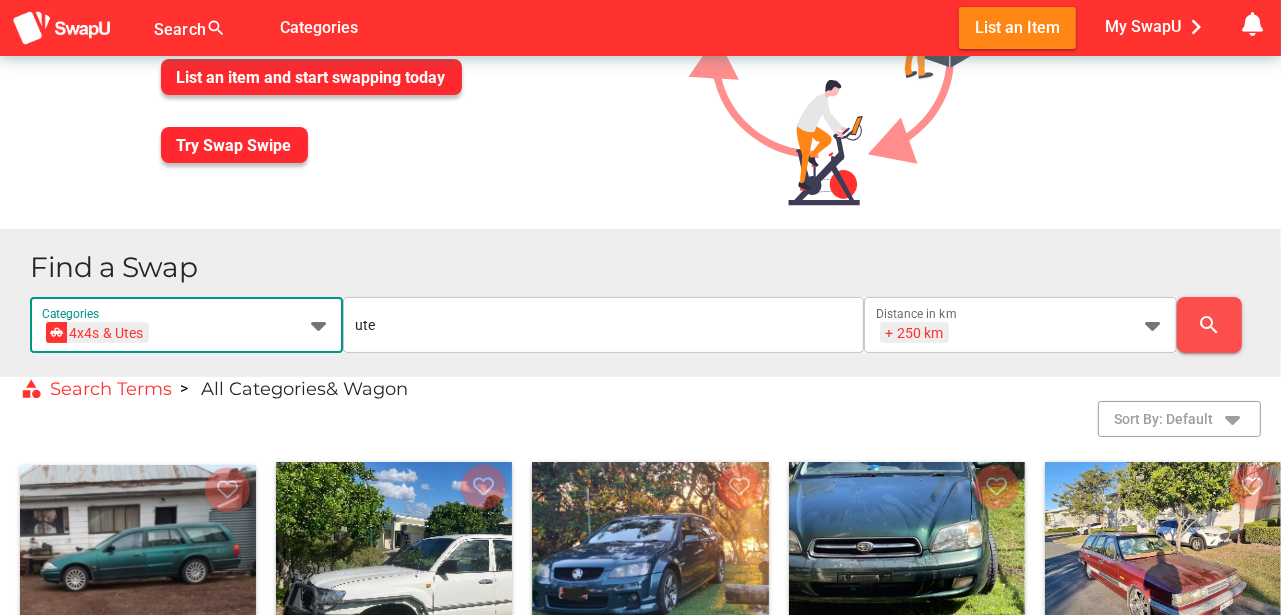 click on "search" at bounding box center (1209, 325) 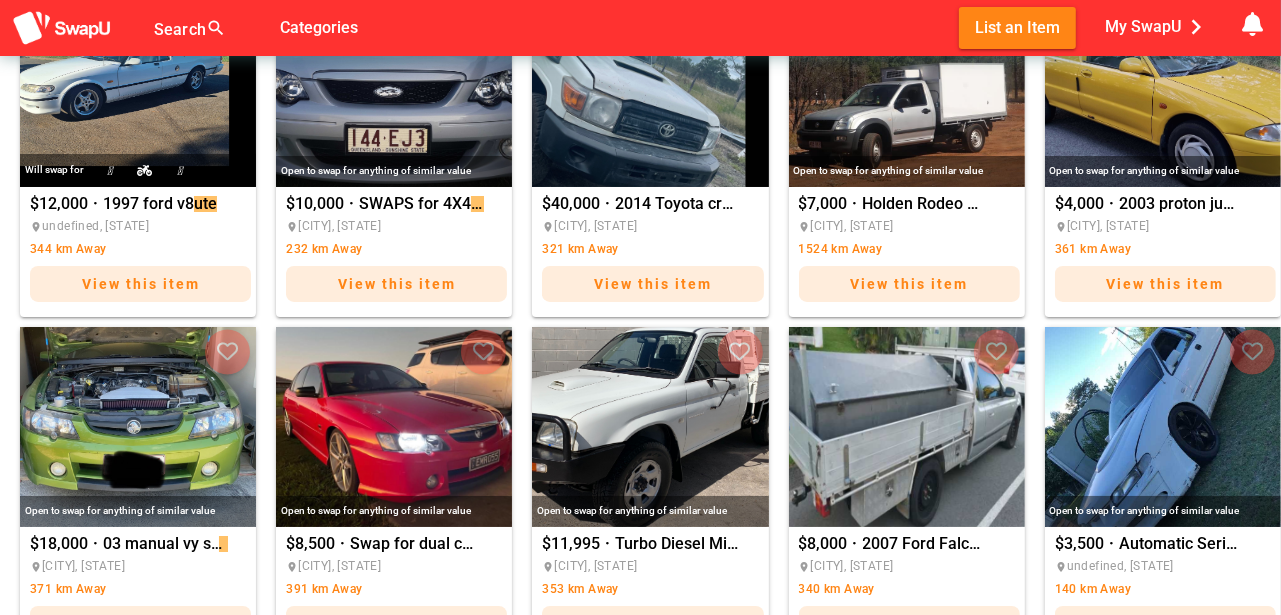 scroll, scrollTop: 1366, scrollLeft: 0, axis: vertical 